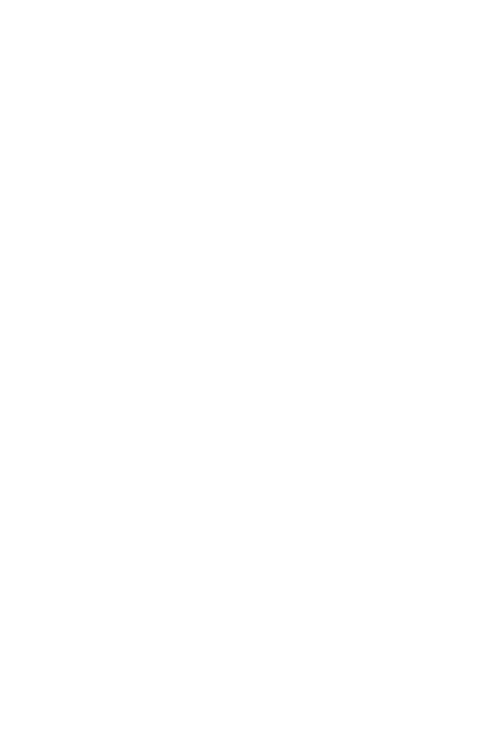 scroll, scrollTop: 0, scrollLeft: 0, axis: both 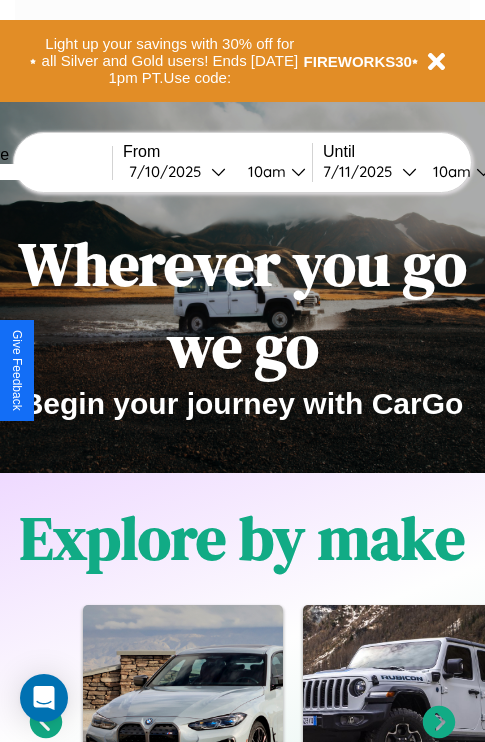 click at bounding box center (37, 172) 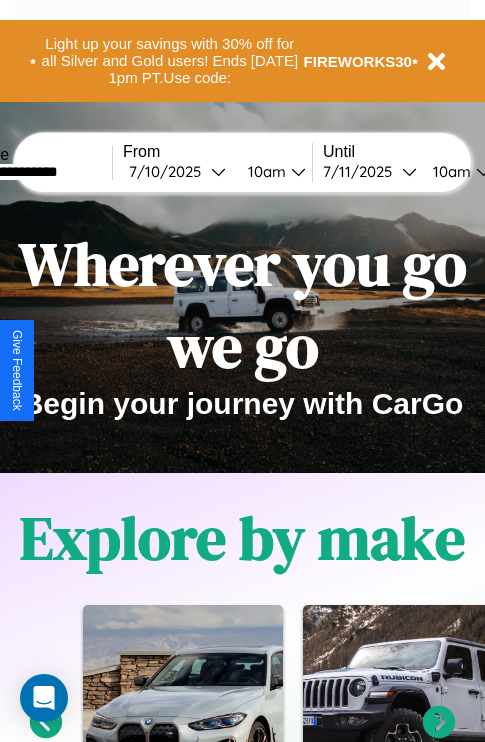 type on "**********" 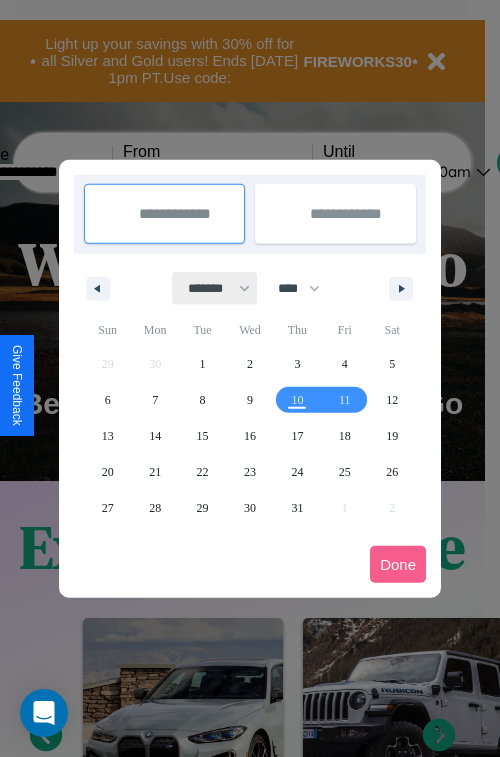 click on "******* ******** ***** ***** *** **** **** ****** ********* ******* ******** ********" at bounding box center (215, 288) 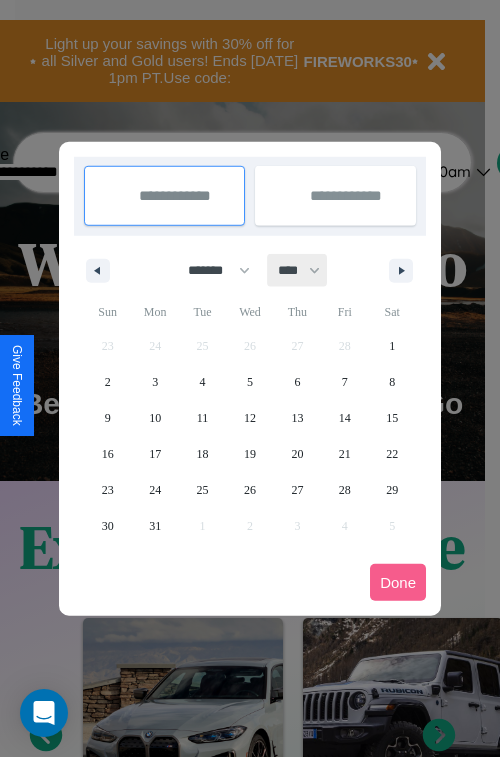 click on "**** **** **** **** **** **** **** **** **** **** **** **** **** **** **** **** **** **** **** **** **** **** **** **** **** **** **** **** **** **** **** **** **** **** **** **** **** **** **** **** **** **** **** **** **** **** **** **** **** **** **** **** **** **** **** **** **** **** **** **** **** **** **** **** **** **** **** **** **** **** **** **** **** **** **** **** **** **** **** **** **** **** **** **** **** **** **** **** **** **** **** **** **** **** **** **** **** **** **** **** **** **** **** **** **** **** **** **** **** **** **** **** **** **** **** **** **** **** **** **** ****" at bounding box center (298, 270) 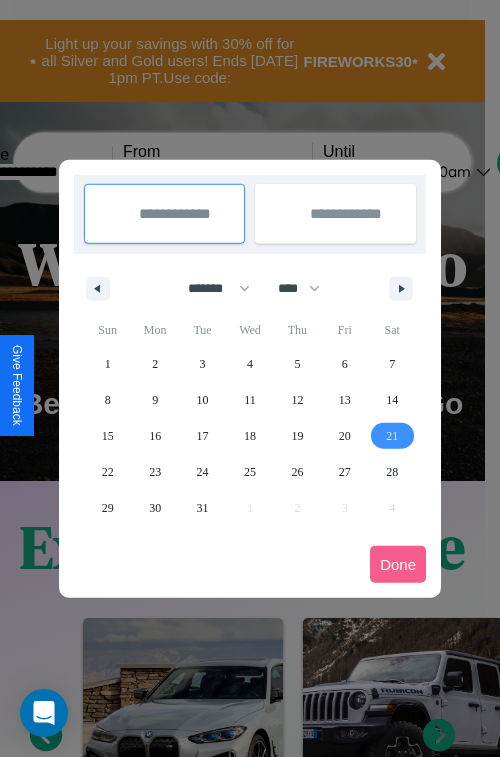 click on "21" at bounding box center [392, 436] 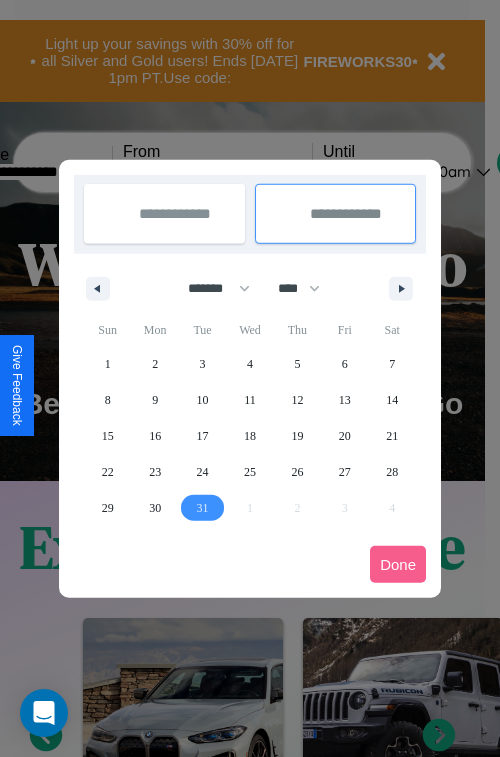 click on "31" at bounding box center [203, 508] 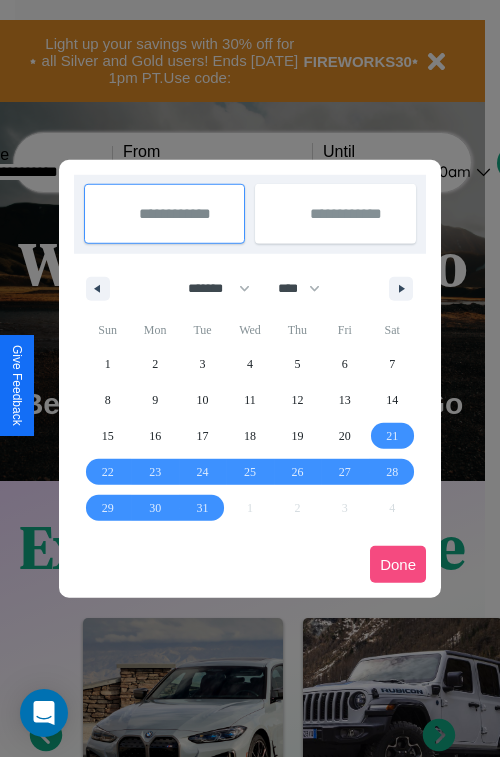 click on "Done" at bounding box center (398, 564) 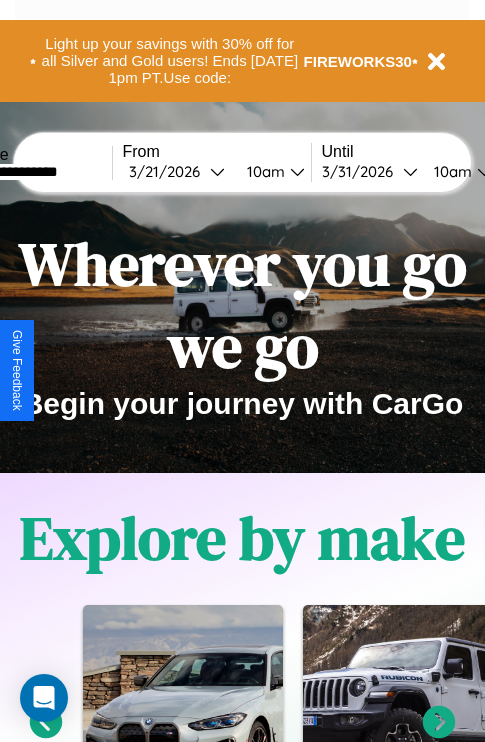 scroll, scrollTop: 0, scrollLeft: 73, axis: horizontal 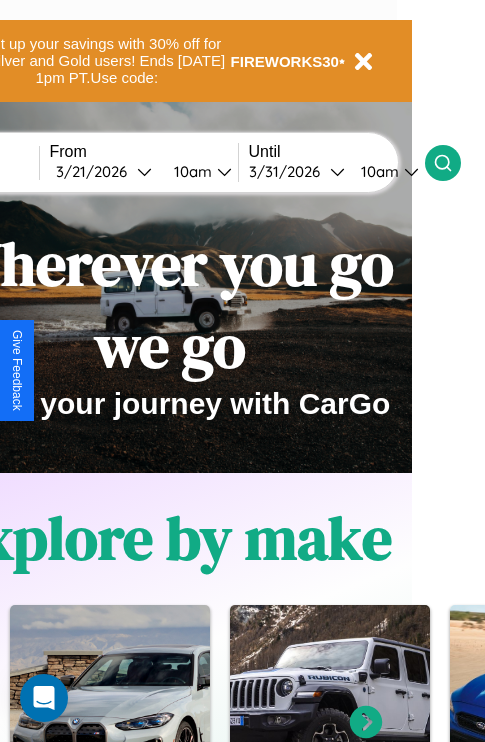 click 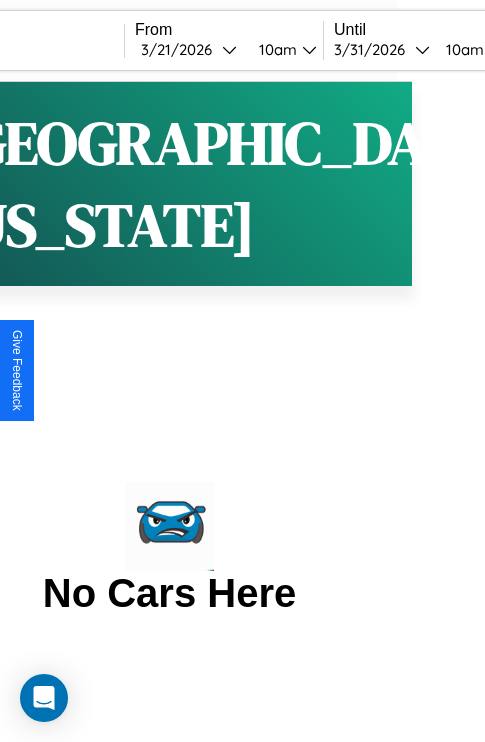scroll, scrollTop: 0, scrollLeft: 0, axis: both 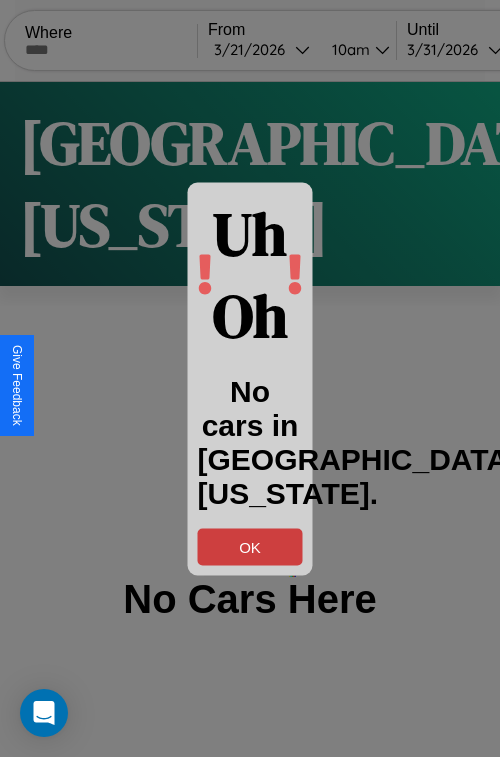 click on "OK" at bounding box center [250, 546] 